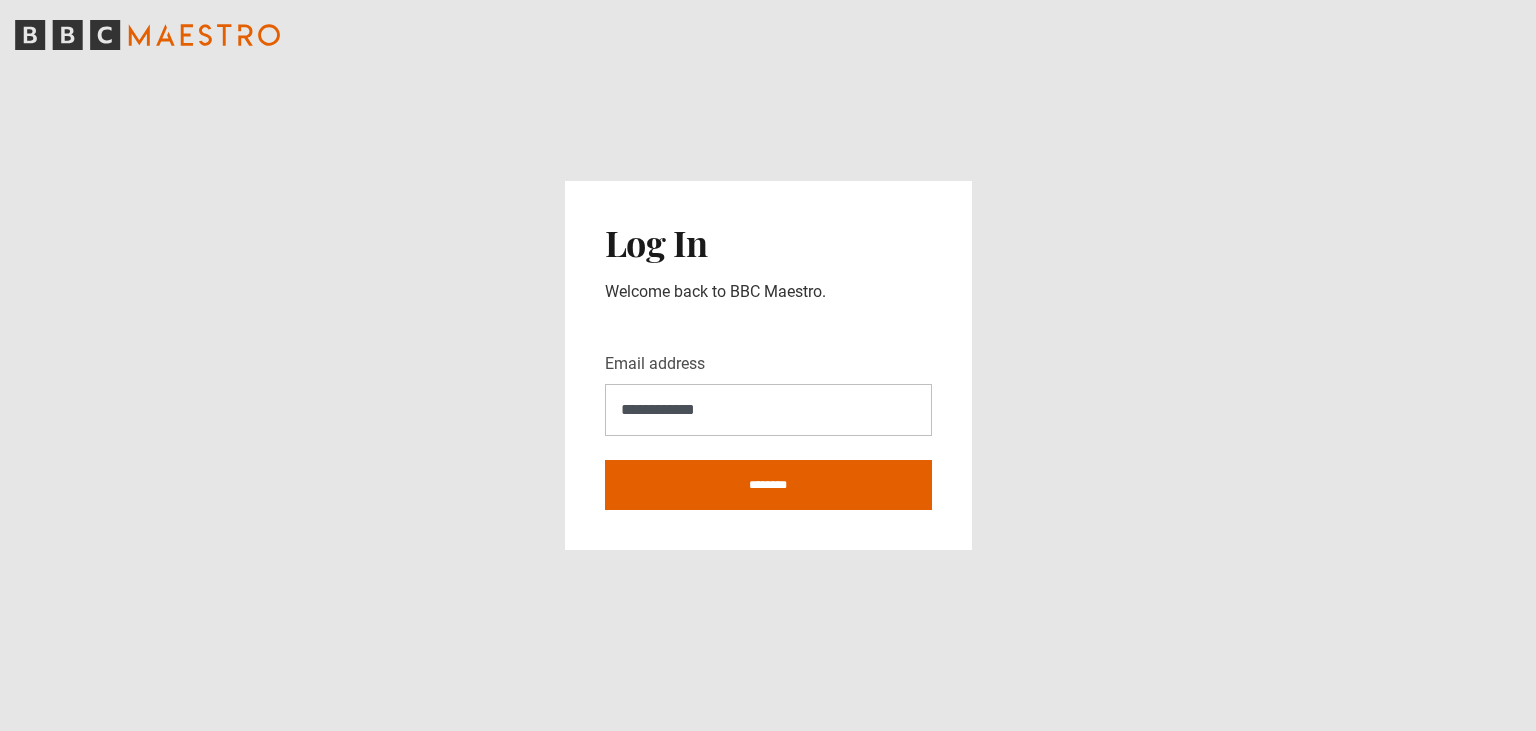 scroll, scrollTop: 0, scrollLeft: 0, axis: both 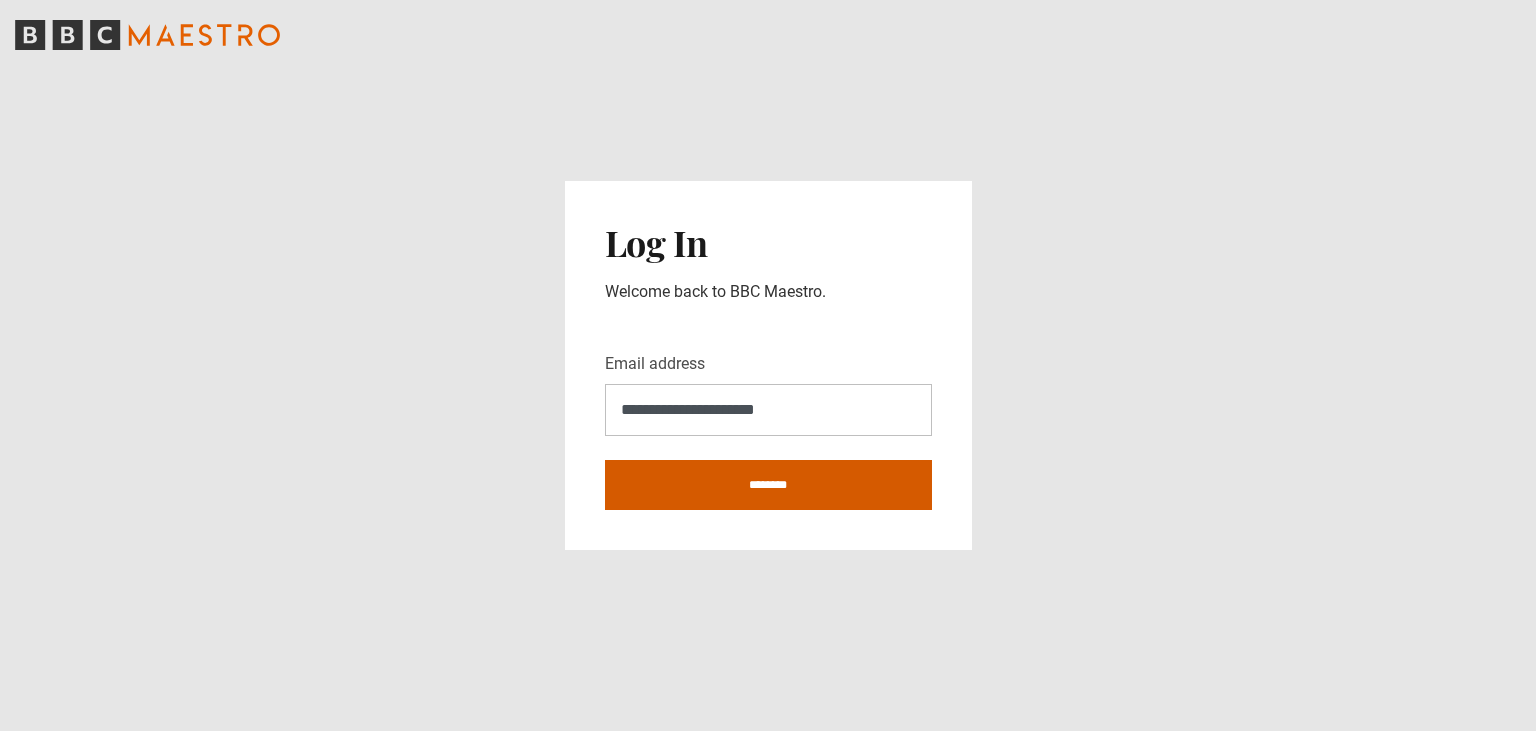type on "**********" 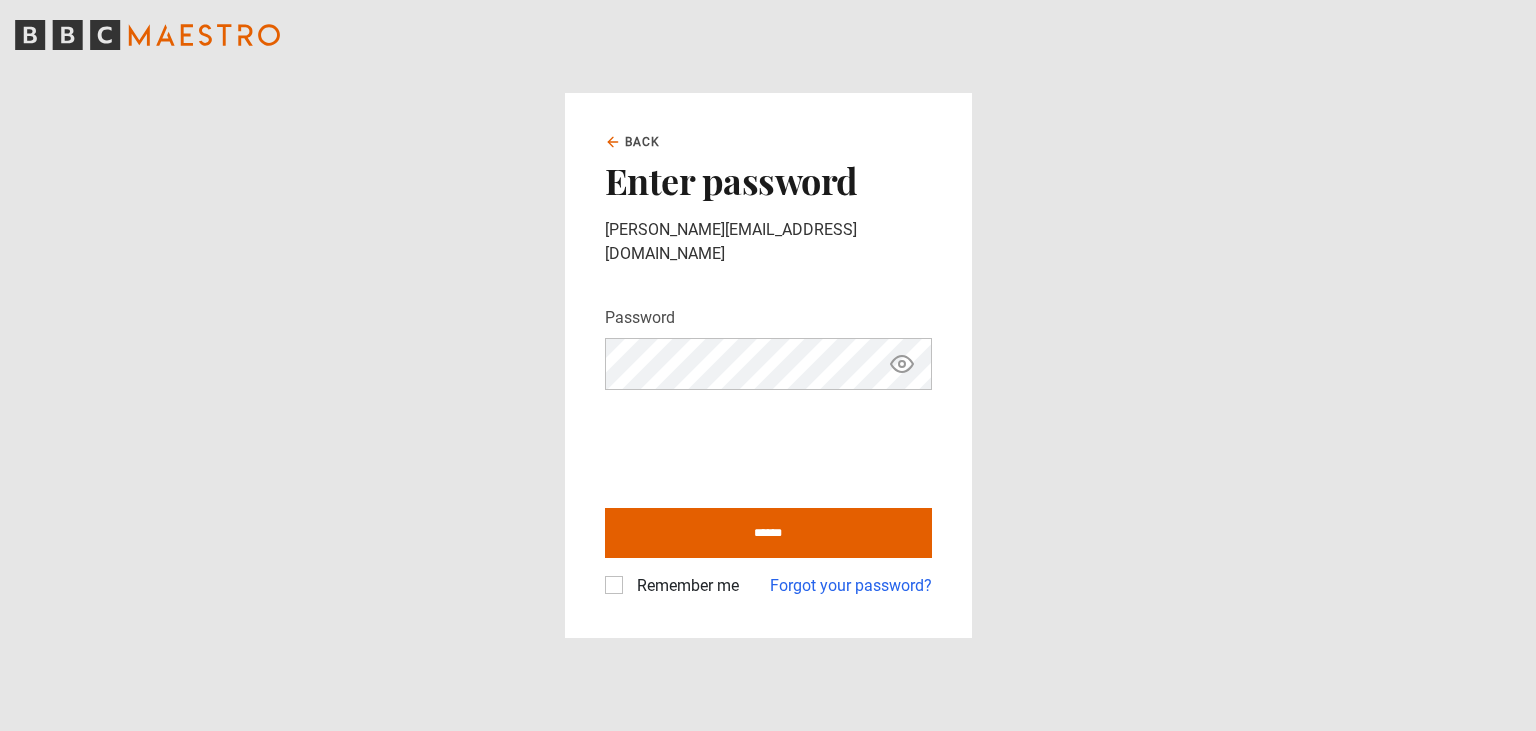 scroll, scrollTop: 0, scrollLeft: 0, axis: both 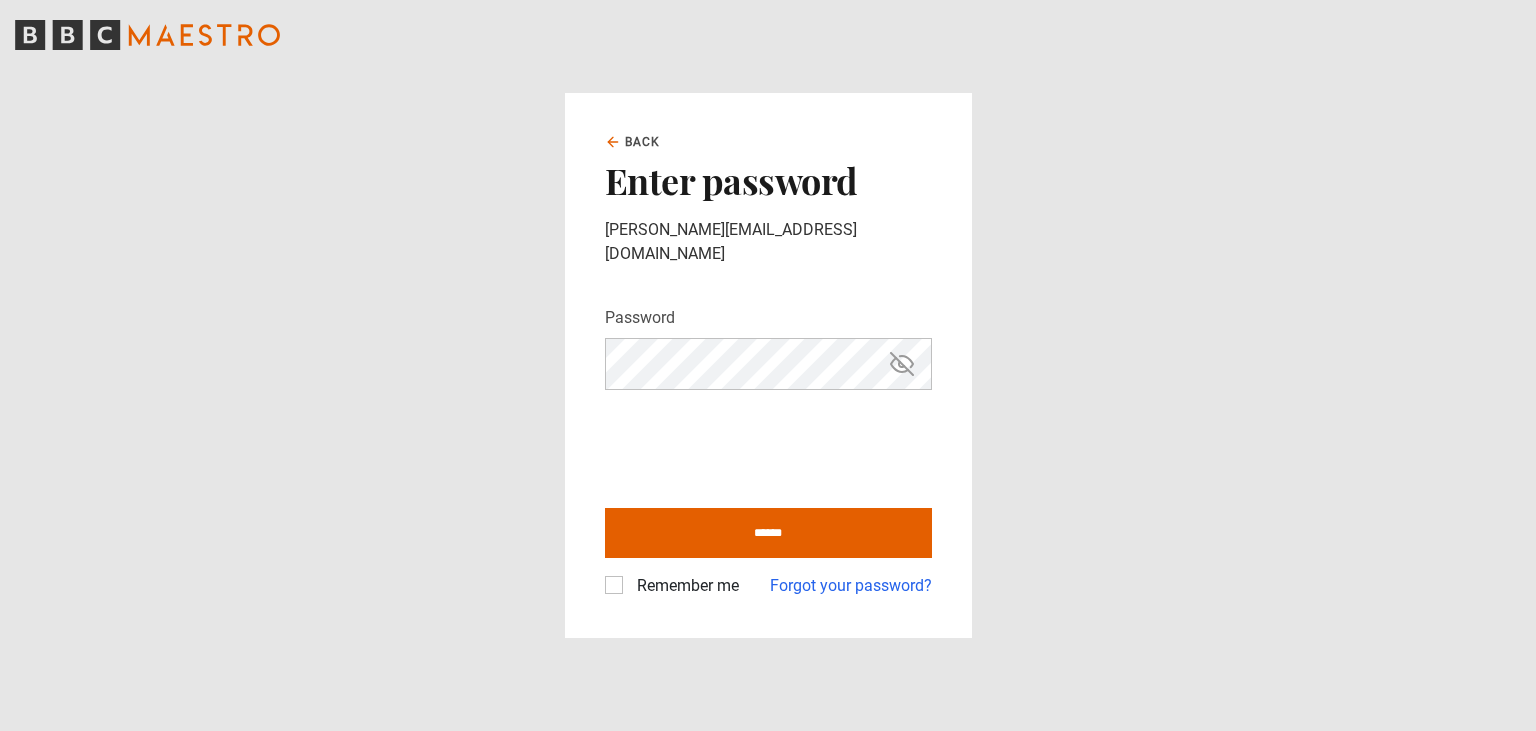 click 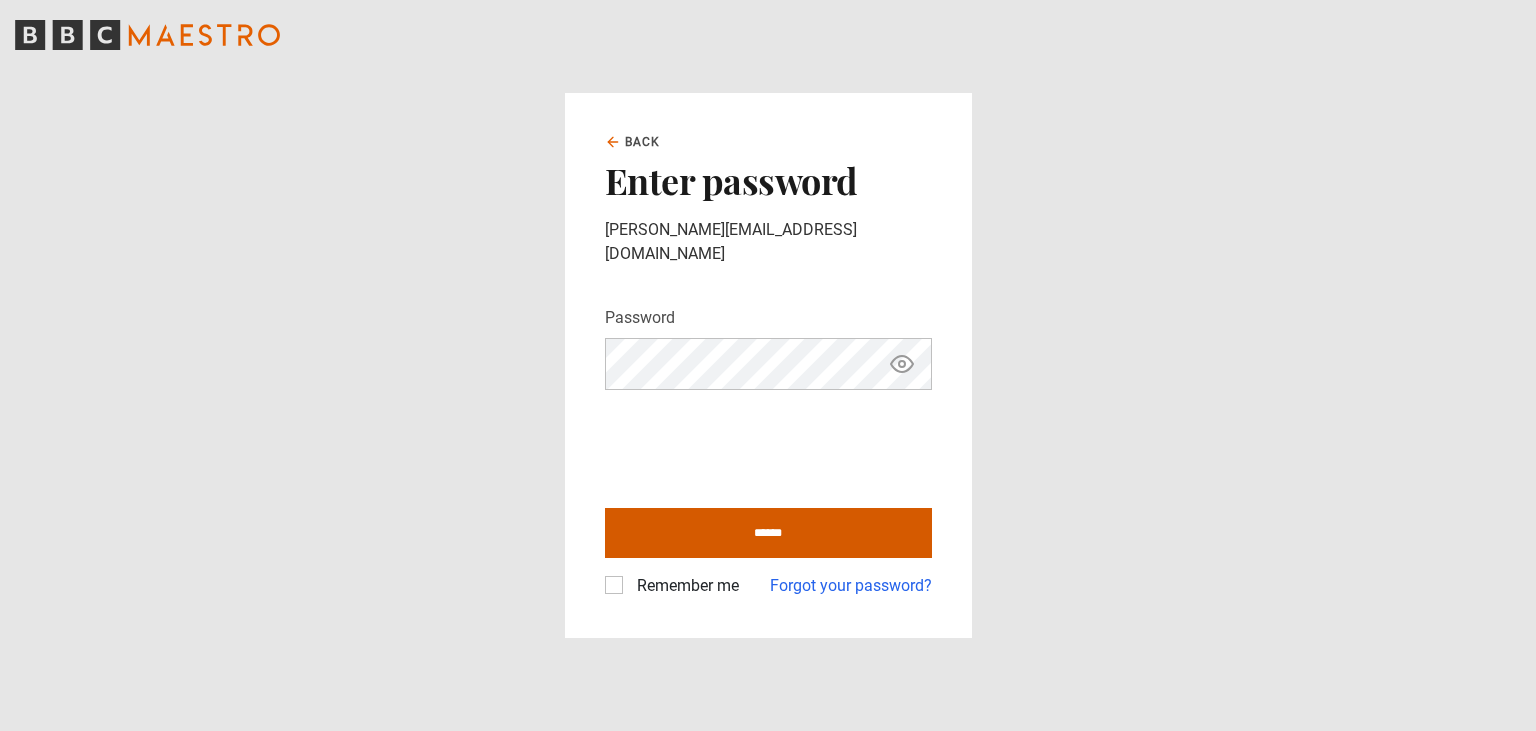 click on "******" at bounding box center (768, 533) 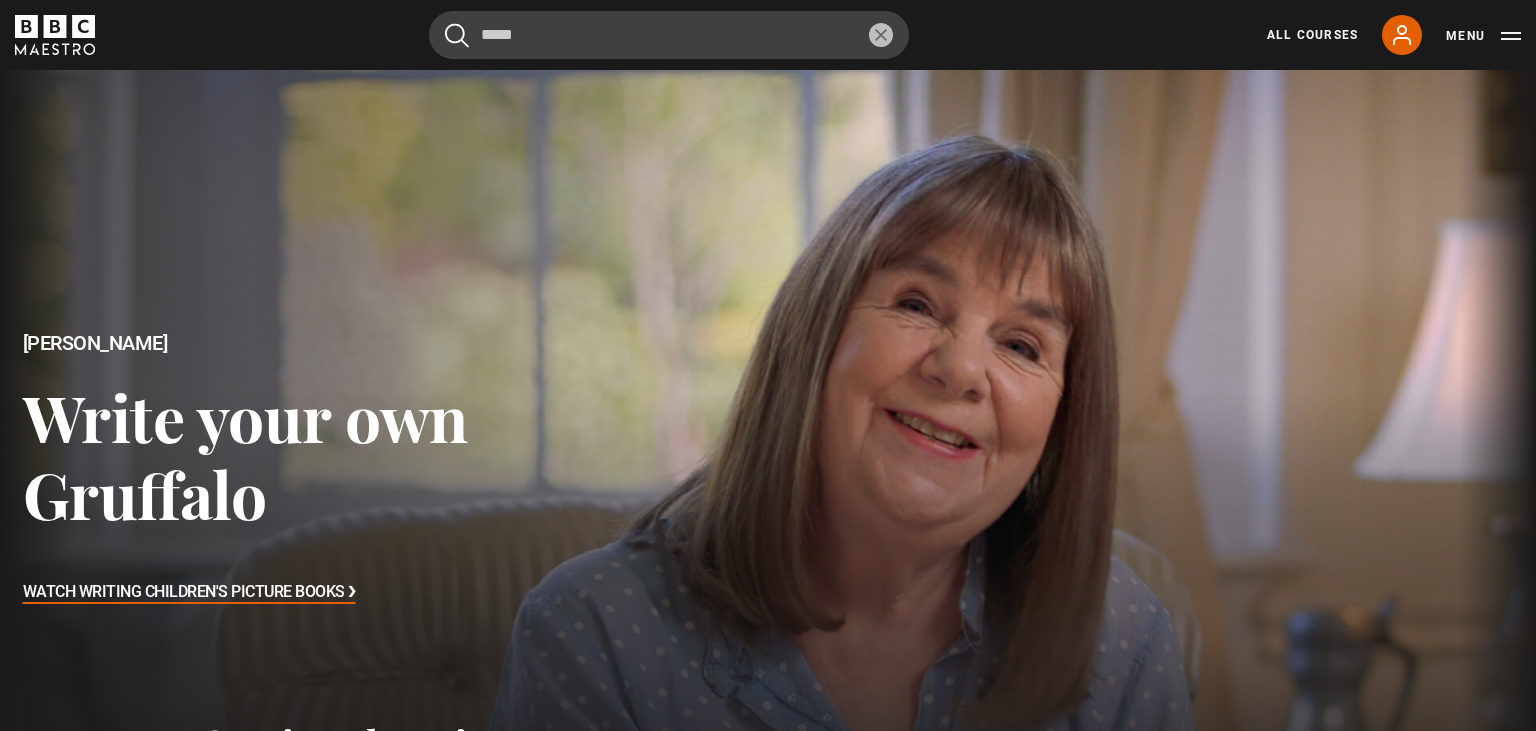 scroll, scrollTop: 0, scrollLeft: 0, axis: both 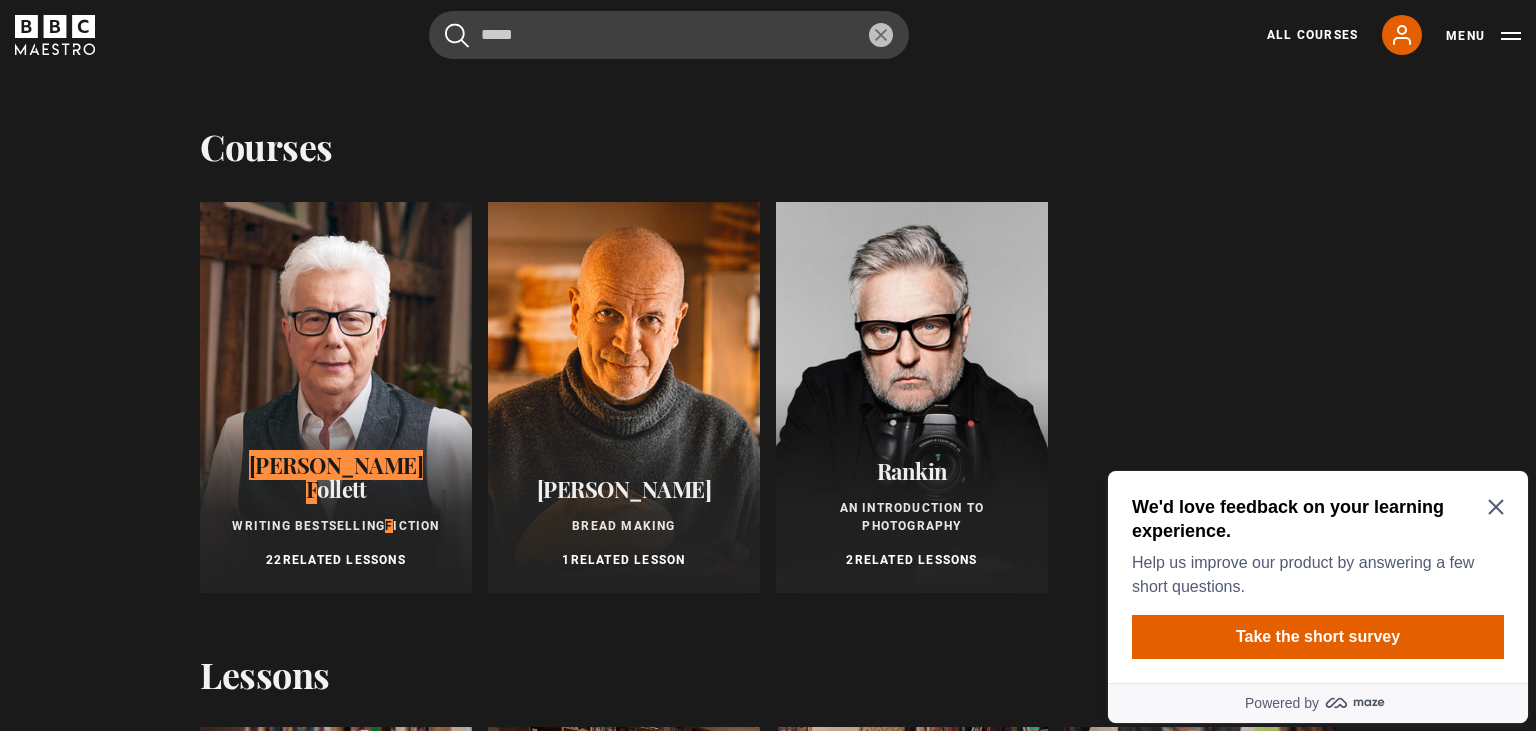 type on "*****" 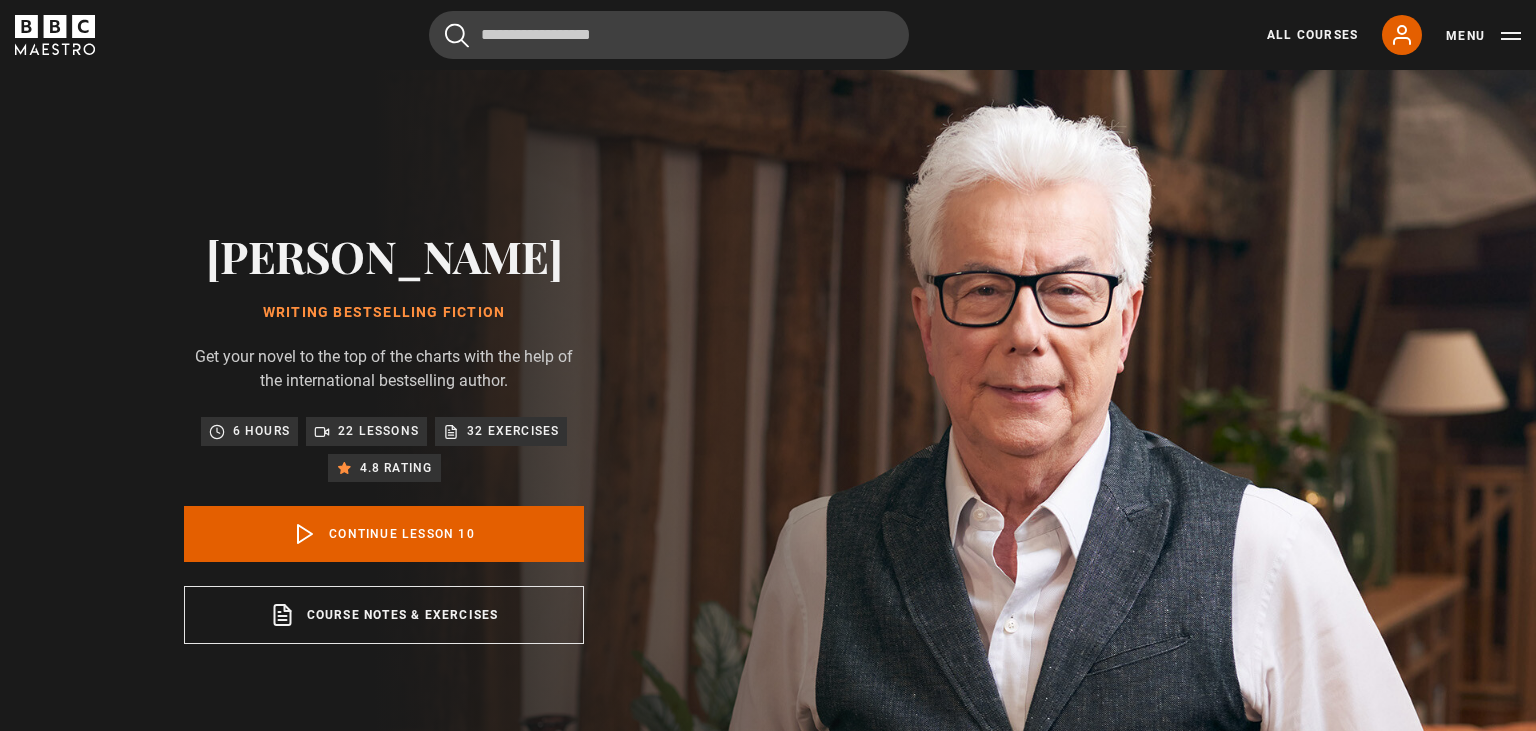 scroll, scrollTop: 803, scrollLeft: 0, axis: vertical 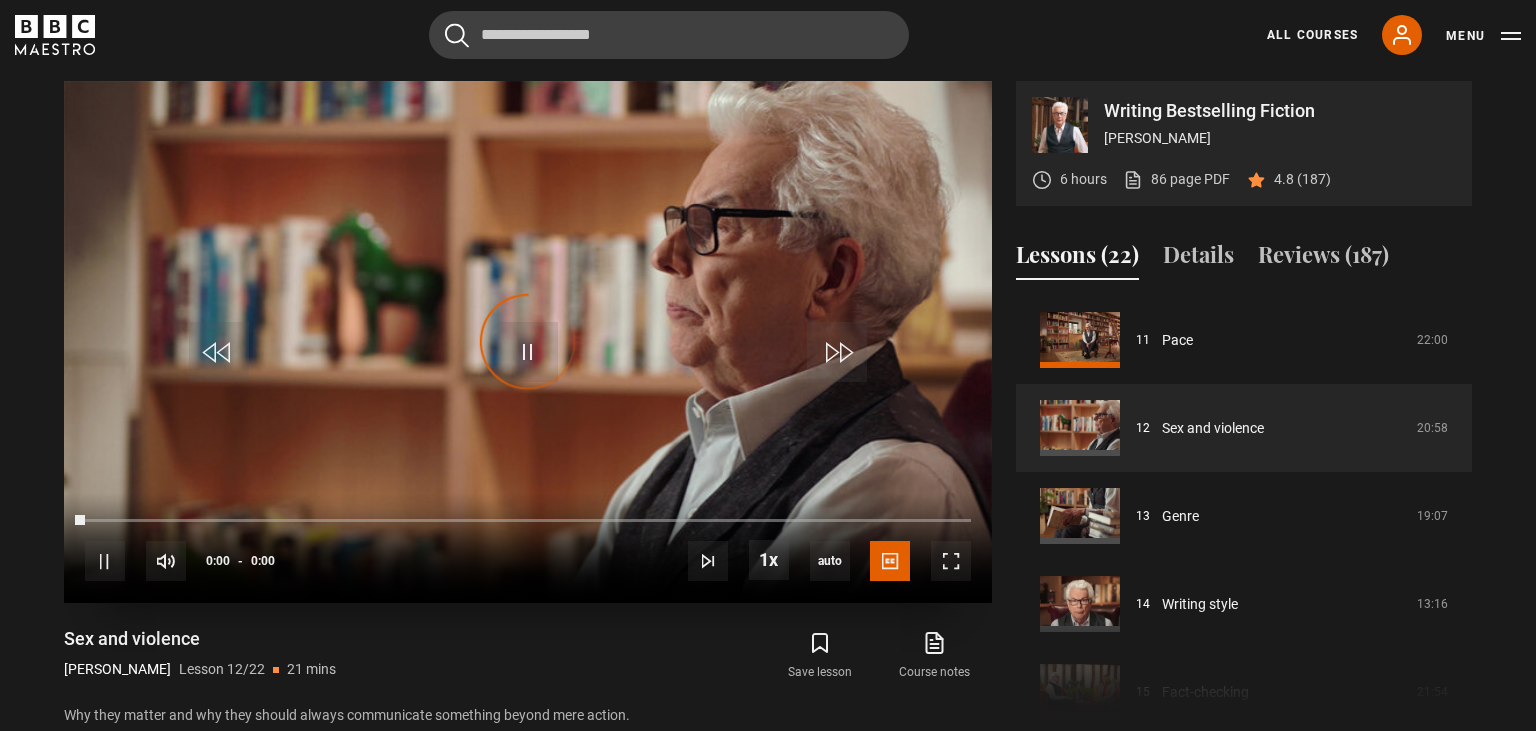click on "Video Player is loading." at bounding box center (528, 342) 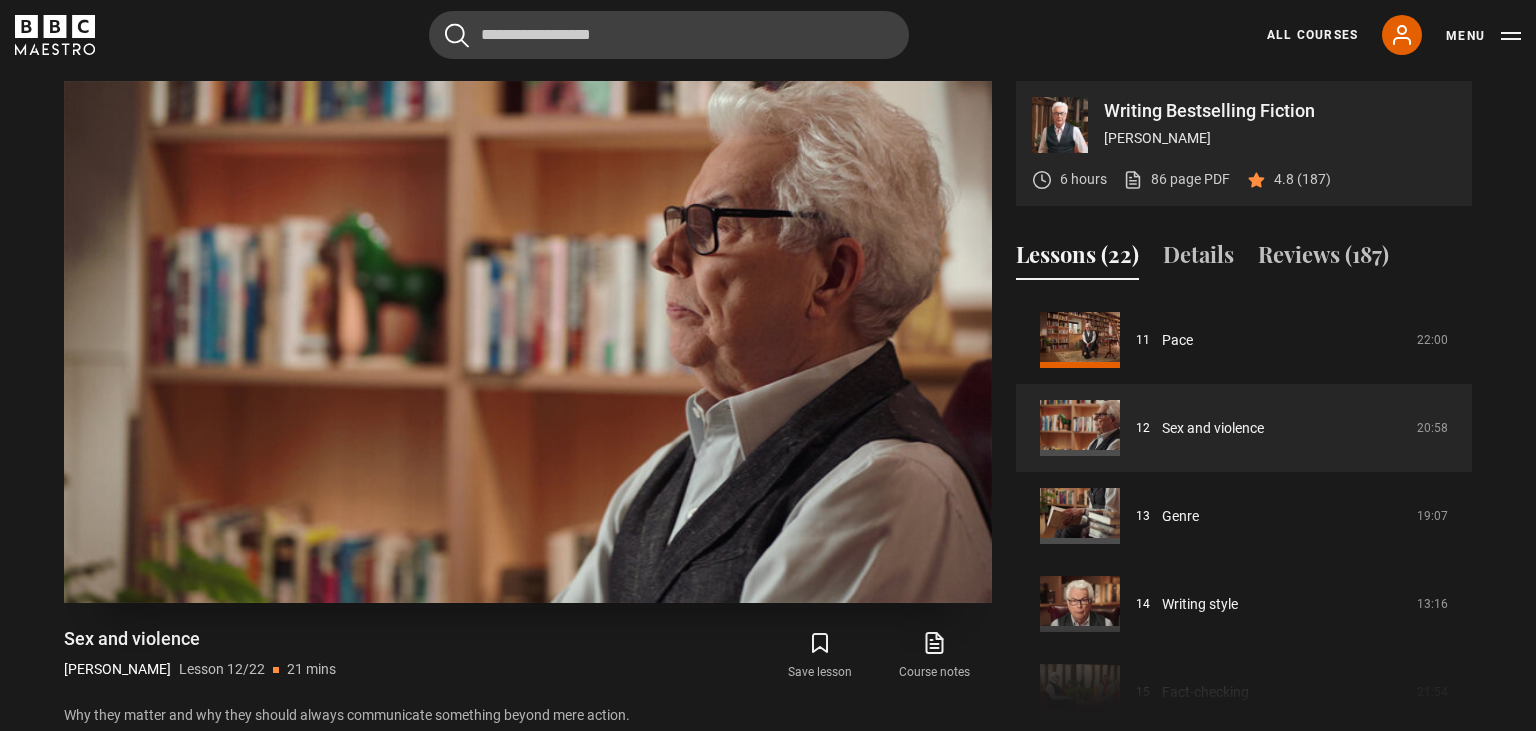 click at bounding box center [528, 352] 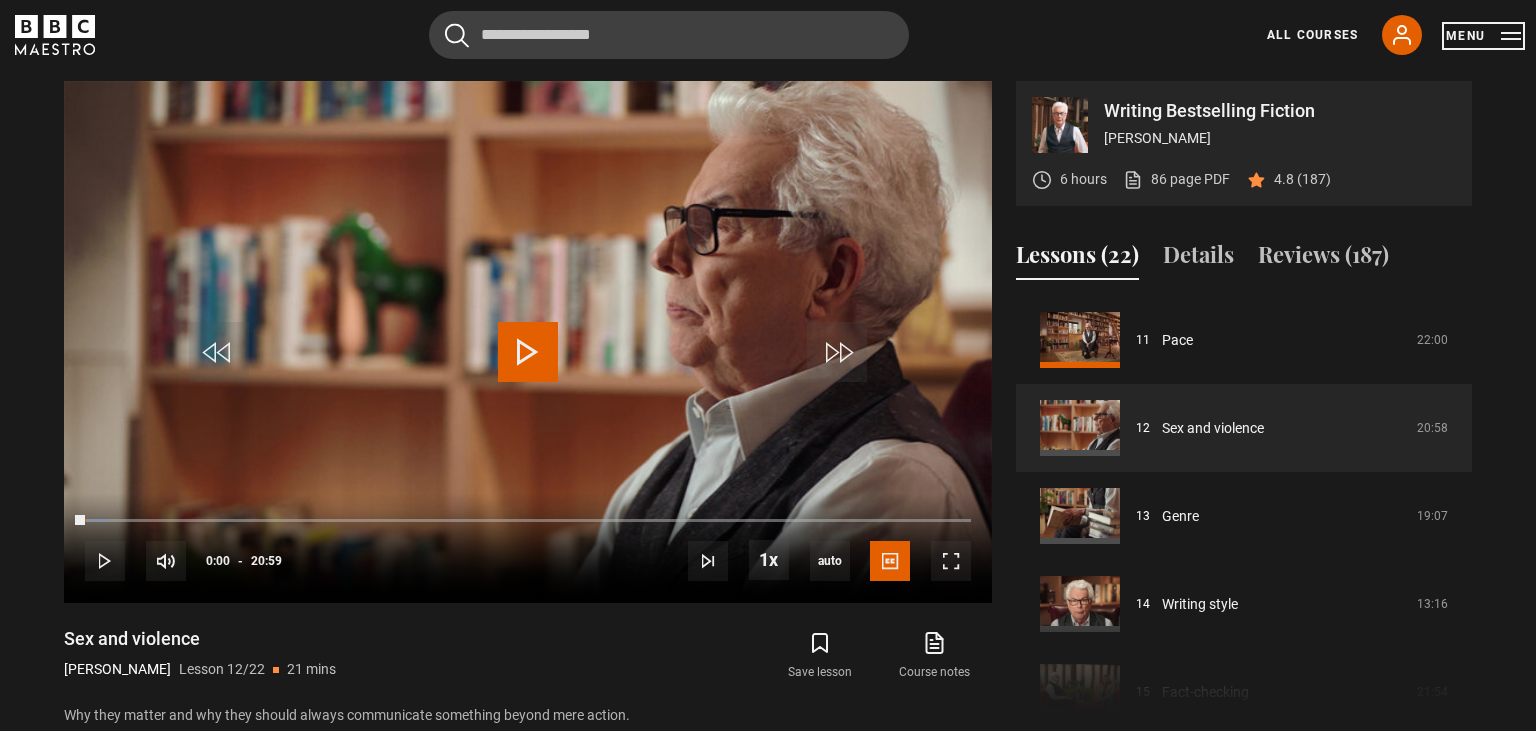 click on "Menu" at bounding box center (1483, 36) 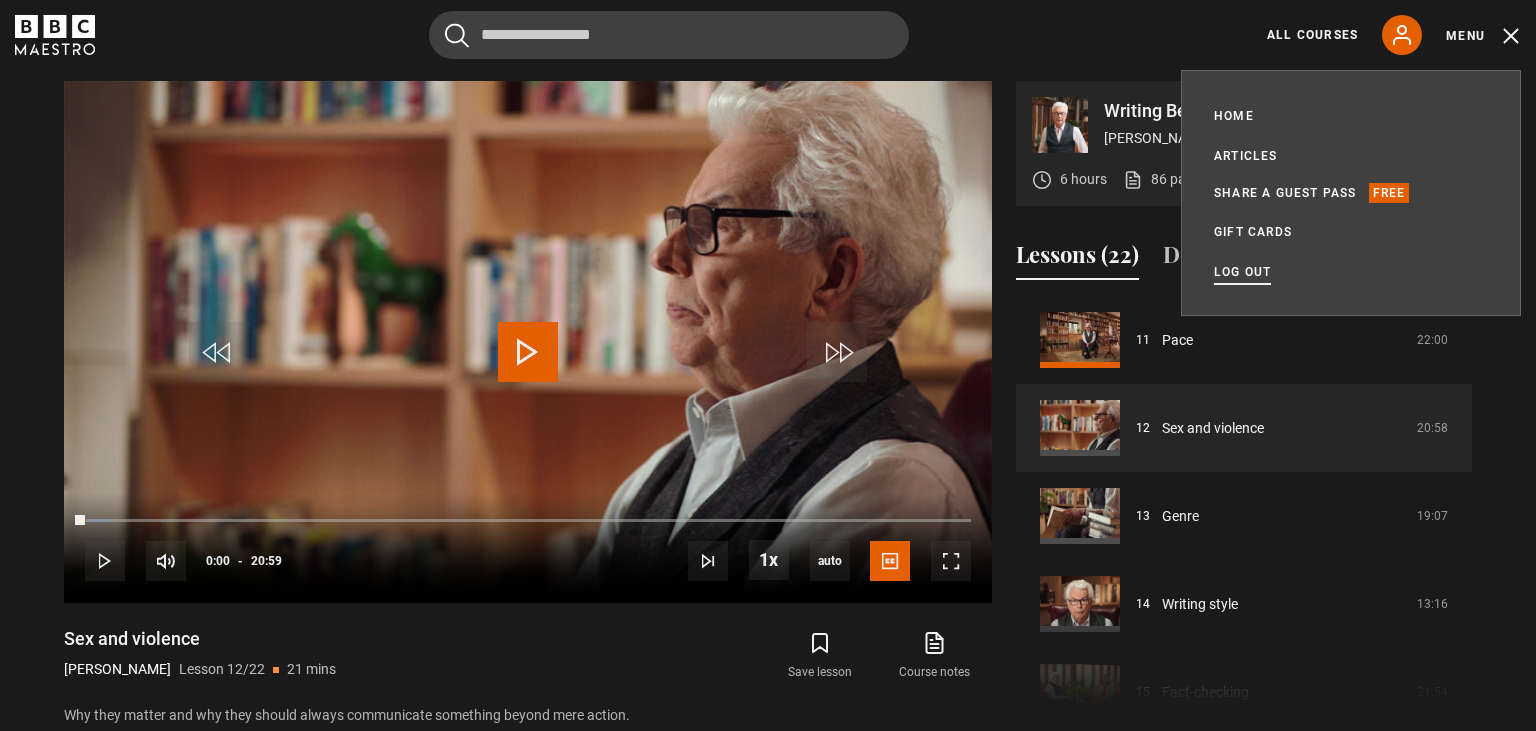 click on "Log out" at bounding box center (1242, 272) 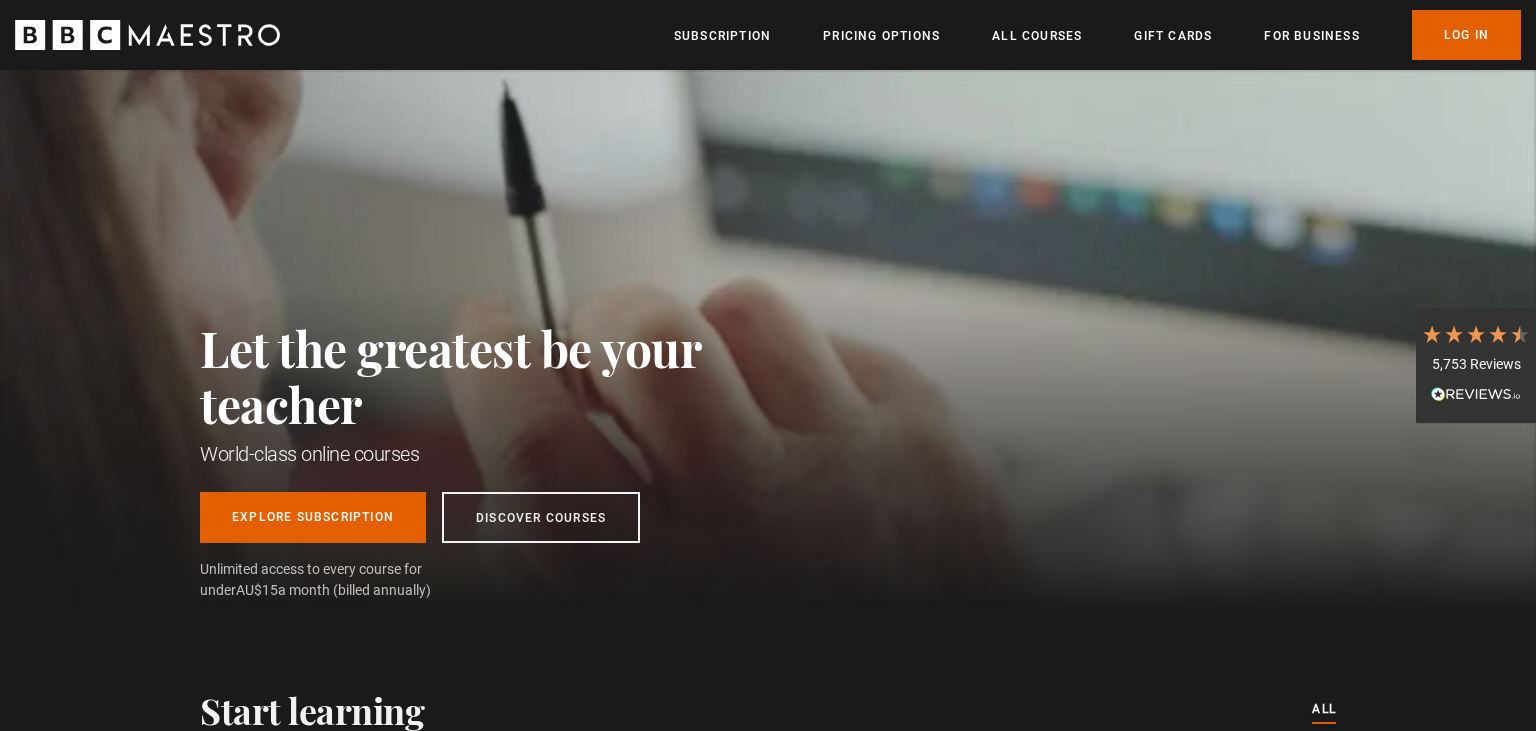 scroll, scrollTop: 0, scrollLeft: 0, axis: both 